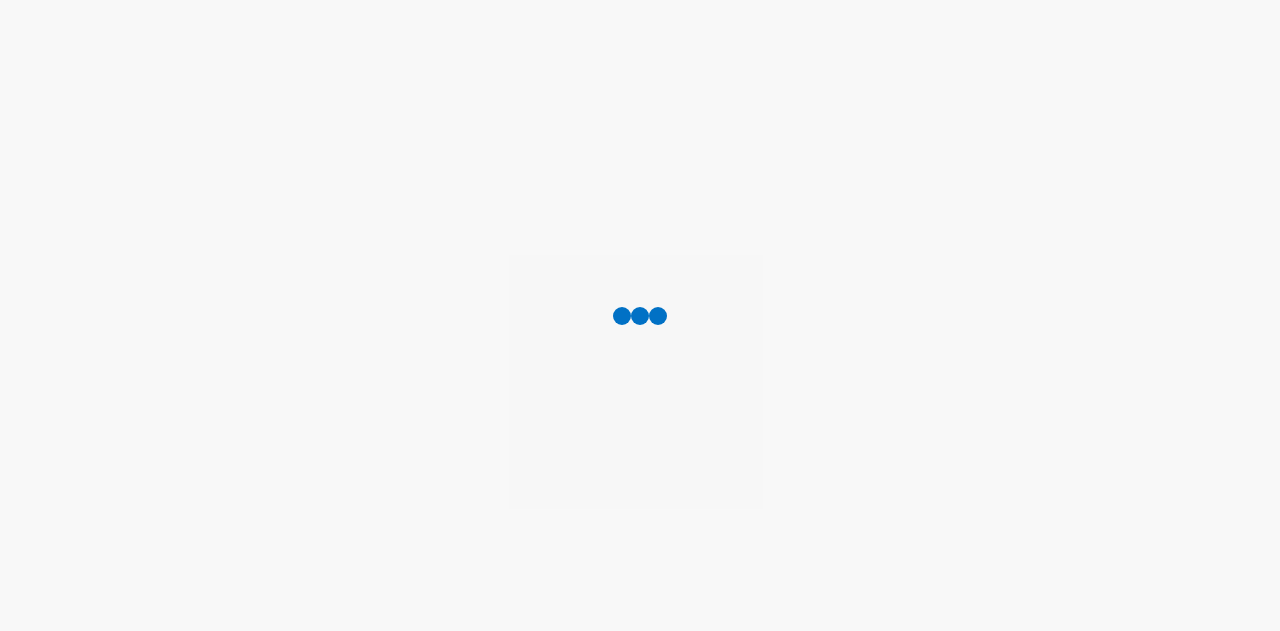 scroll, scrollTop: 0, scrollLeft: 0, axis: both 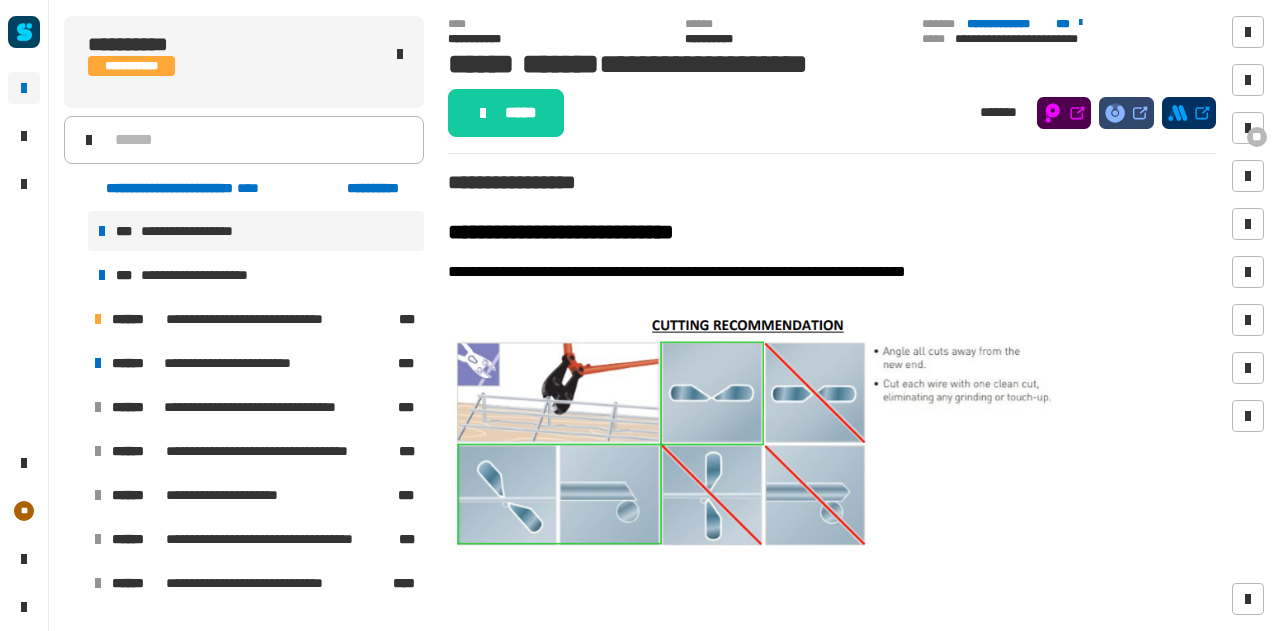 click at bounding box center (74, 363) 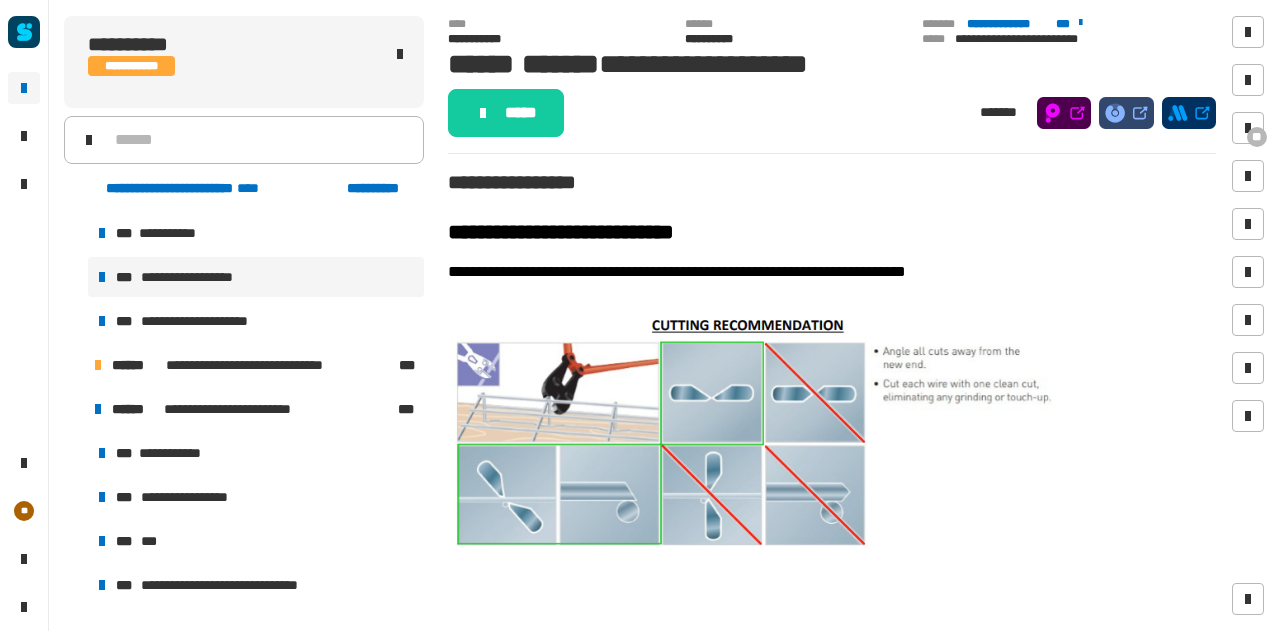 scroll, scrollTop: 2066, scrollLeft: 0, axis: vertical 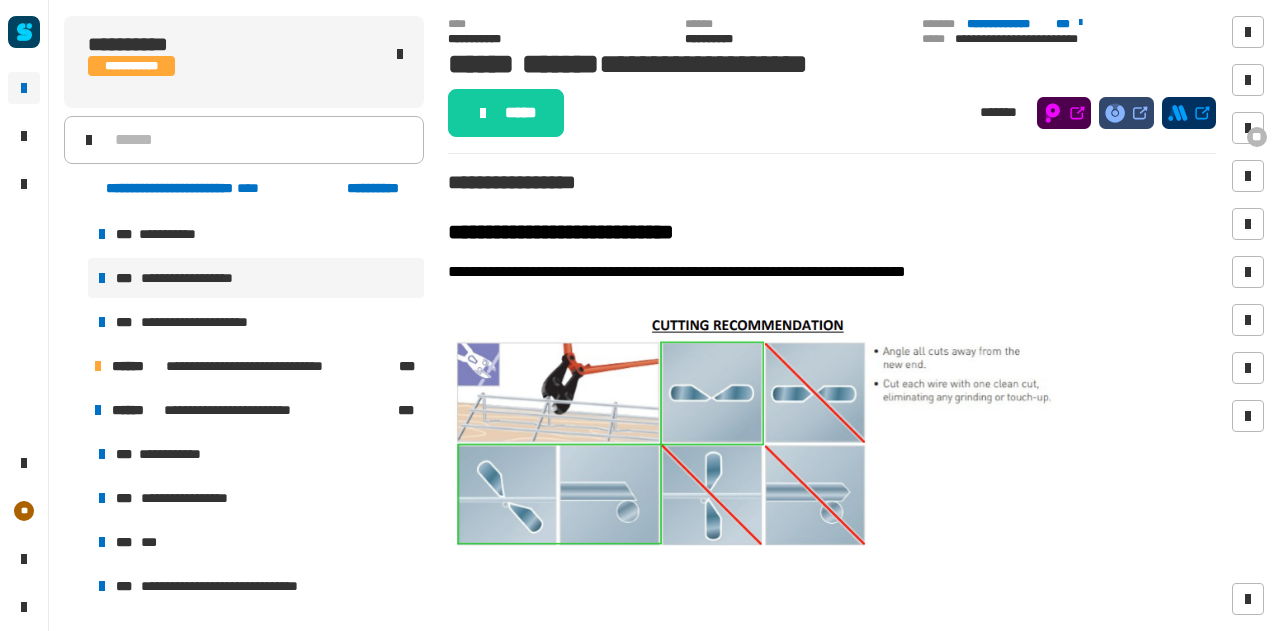 click at bounding box center [74, 366] 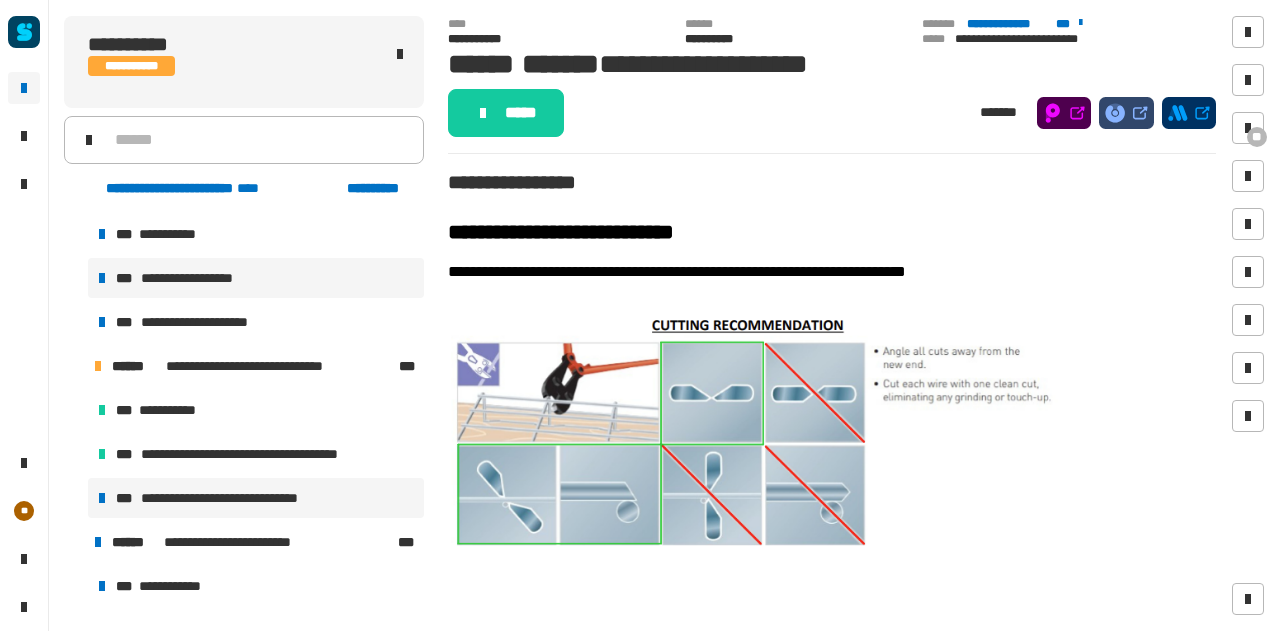 click on "**********" at bounding box center [239, 498] 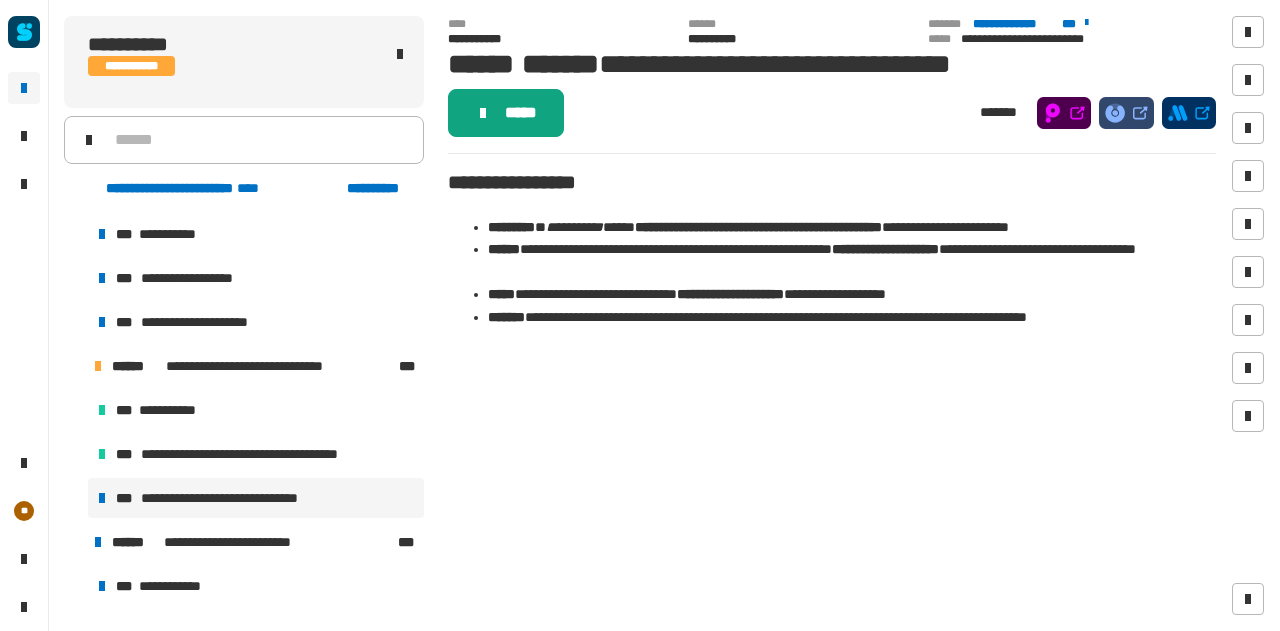 click on "*****" 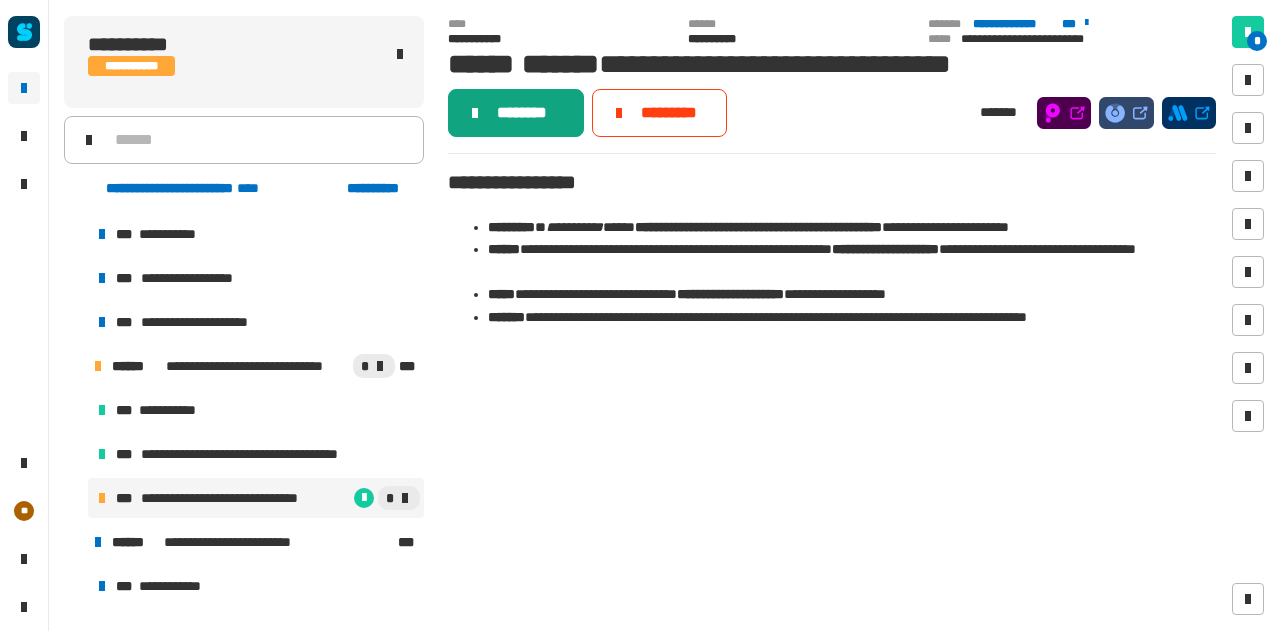 click on "********" 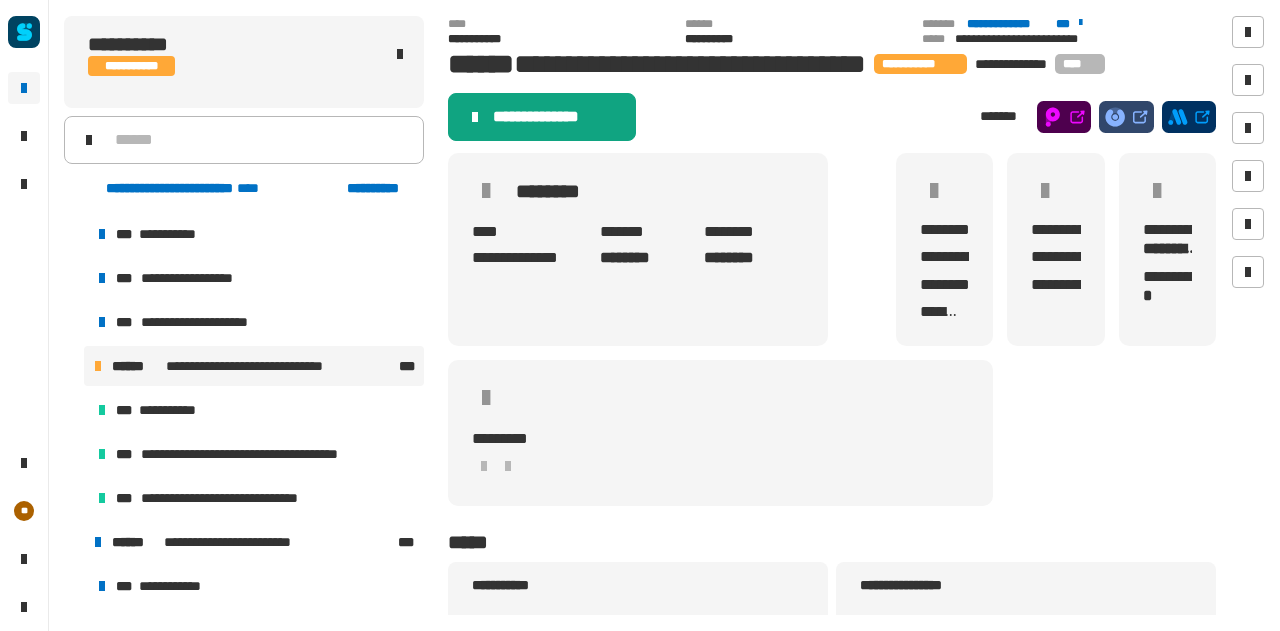 click on "**********" 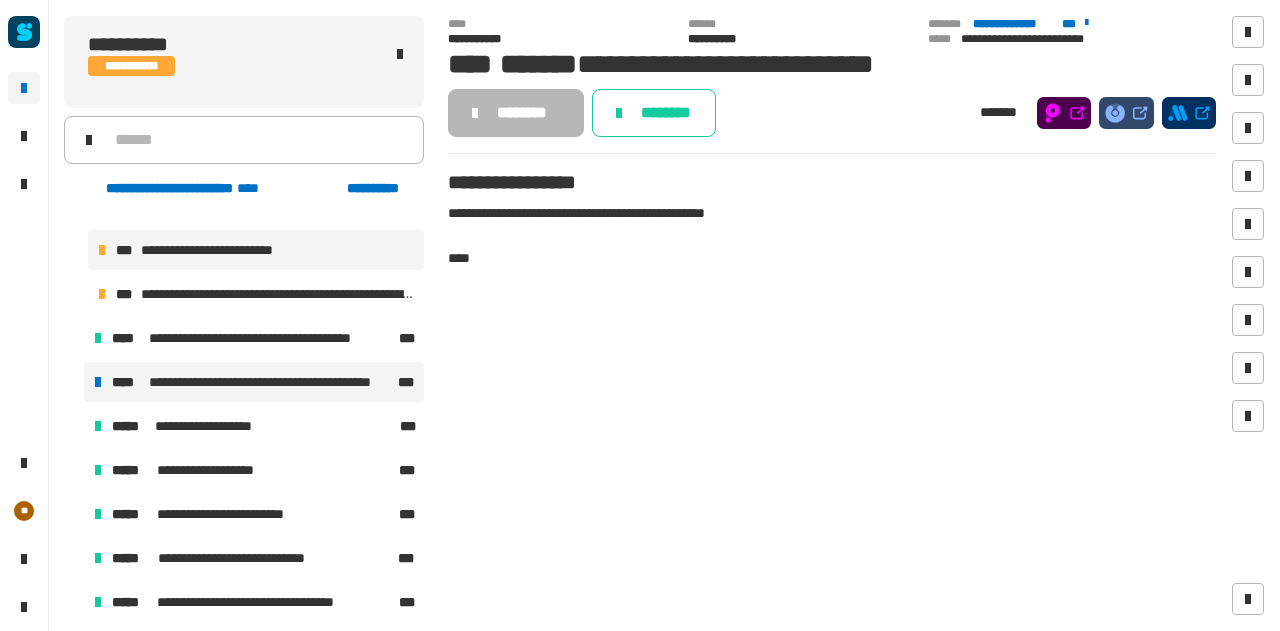 scroll, scrollTop: 100, scrollLeft: 0, axis: vertical 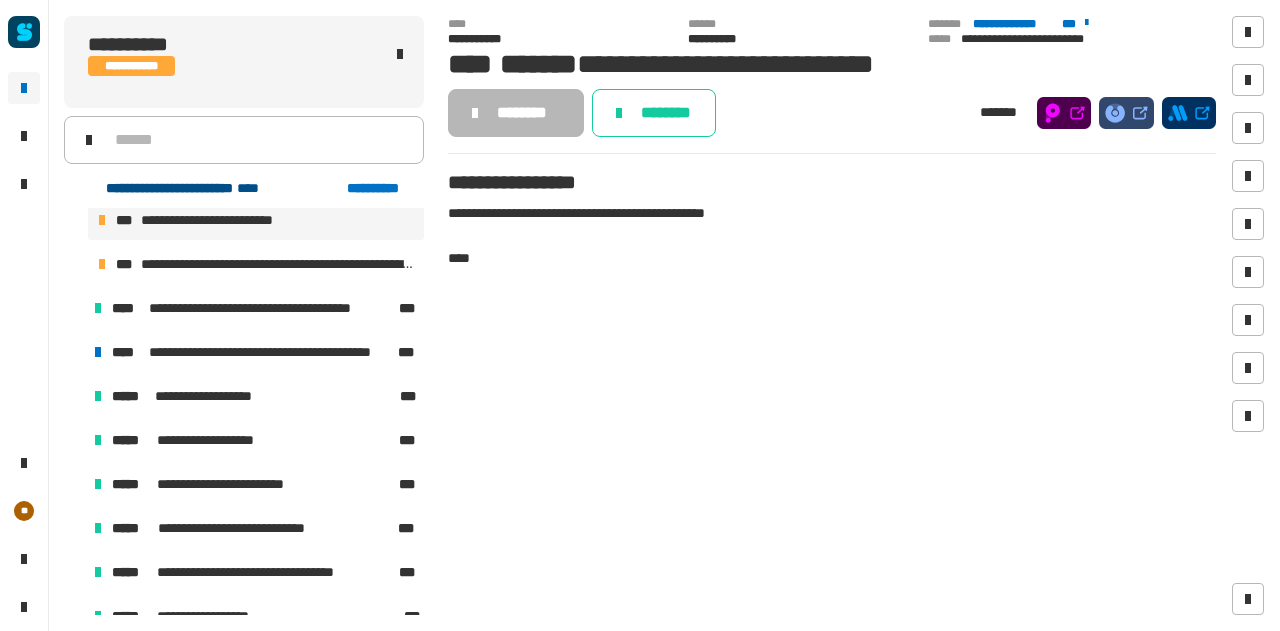 click on "**********" 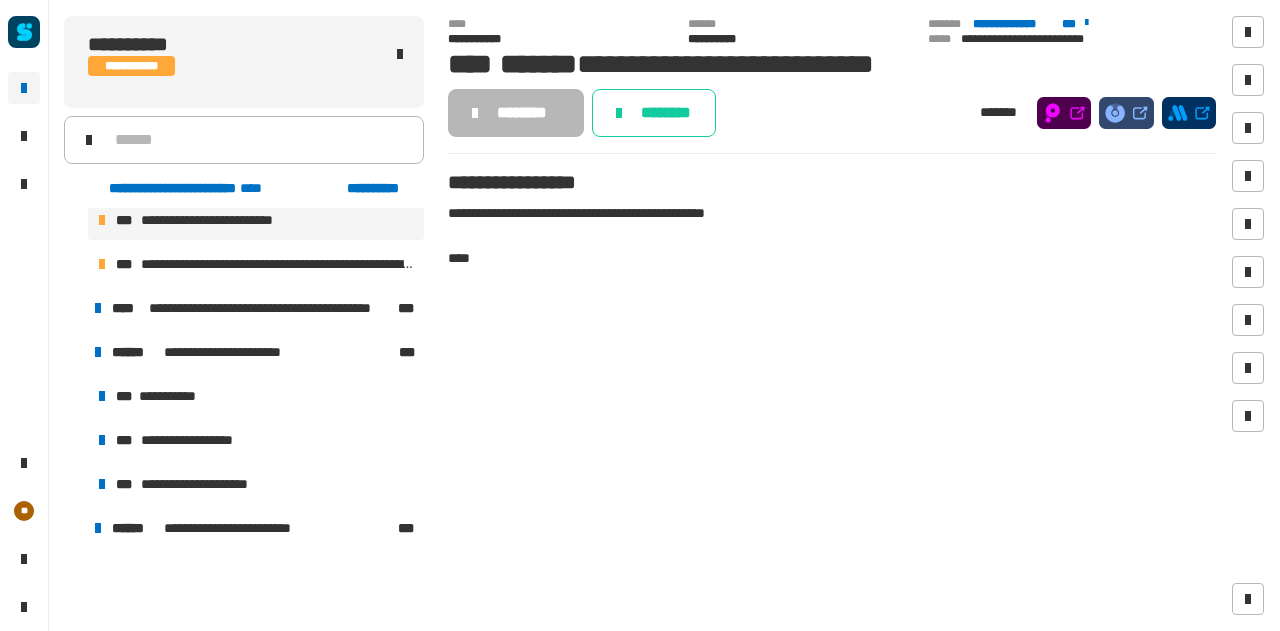 scroll, scrollTop: 0, scrollLeft: 0, axis: both 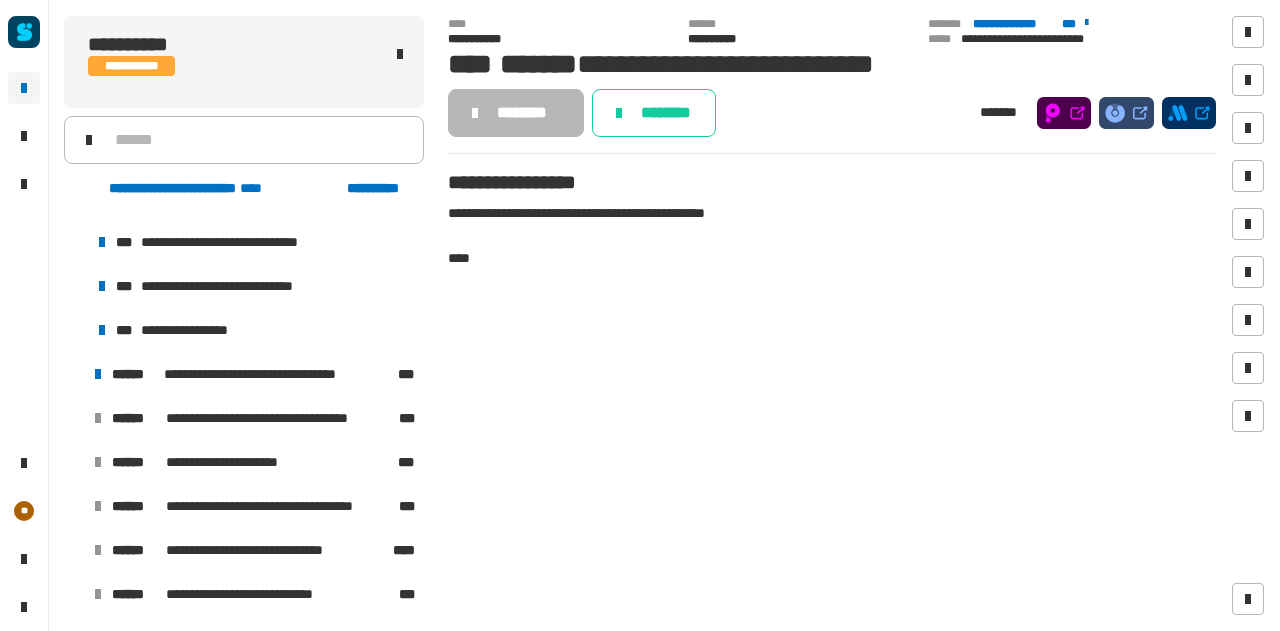 click at bounding box center (74, 374) 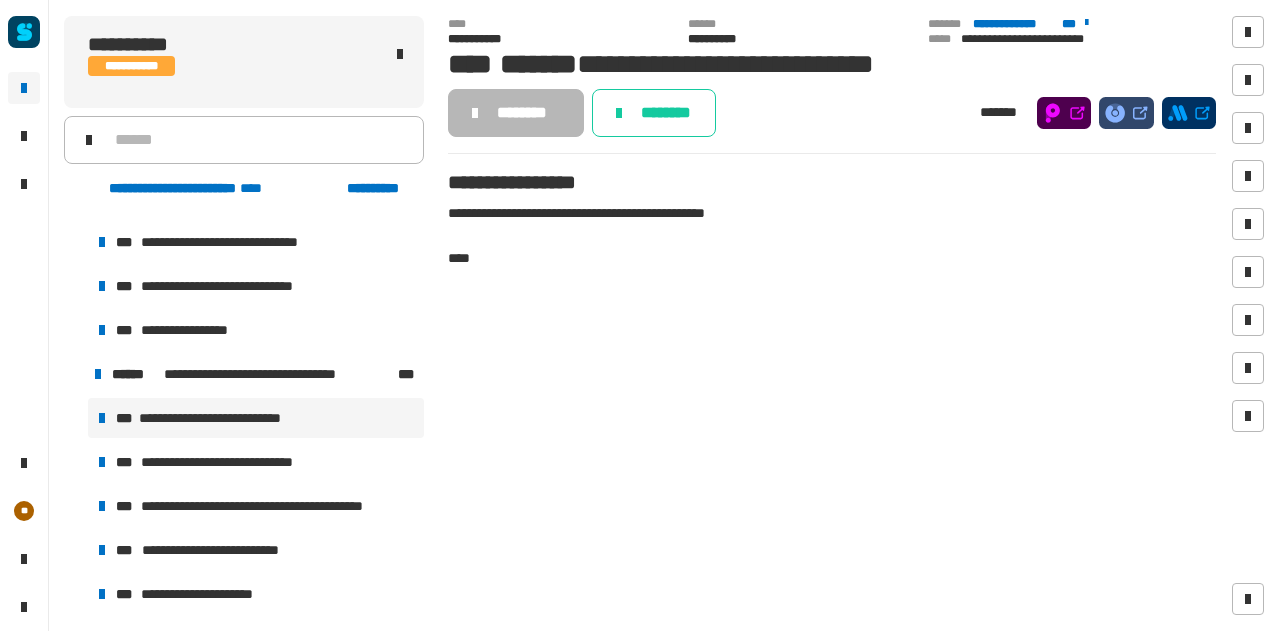 click on "**********" at bounding box center (222, 418) 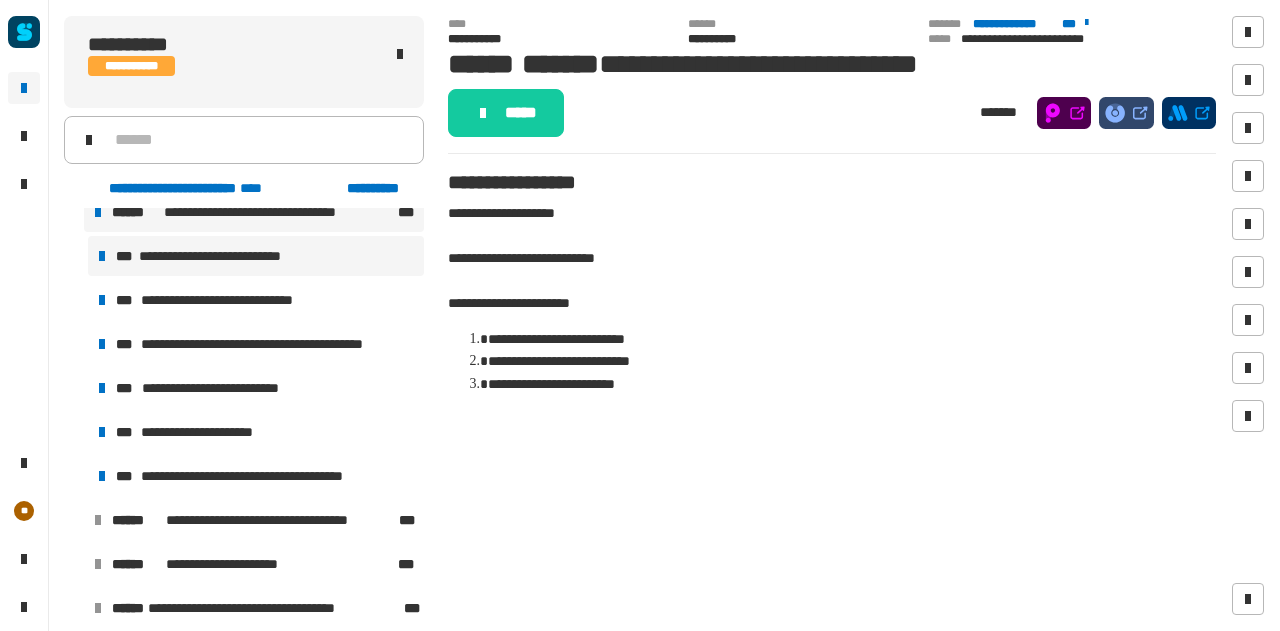 scroll, scrollTop: 738, scrollLeft: 0, axis: vertical 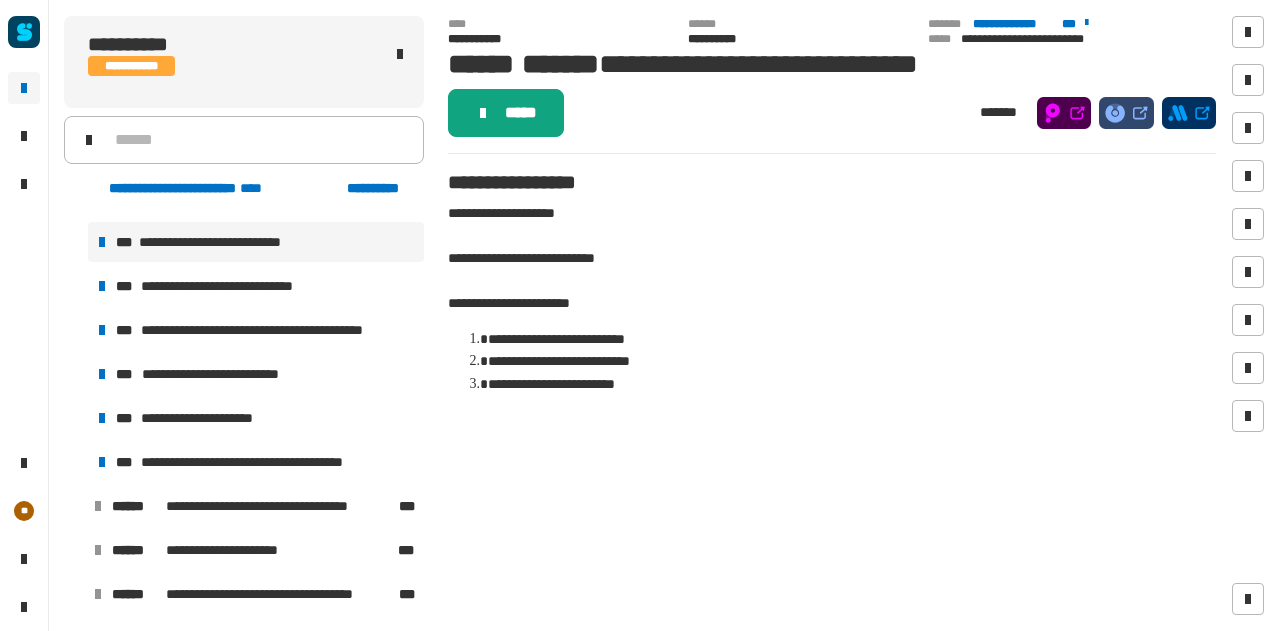 click on "*****" 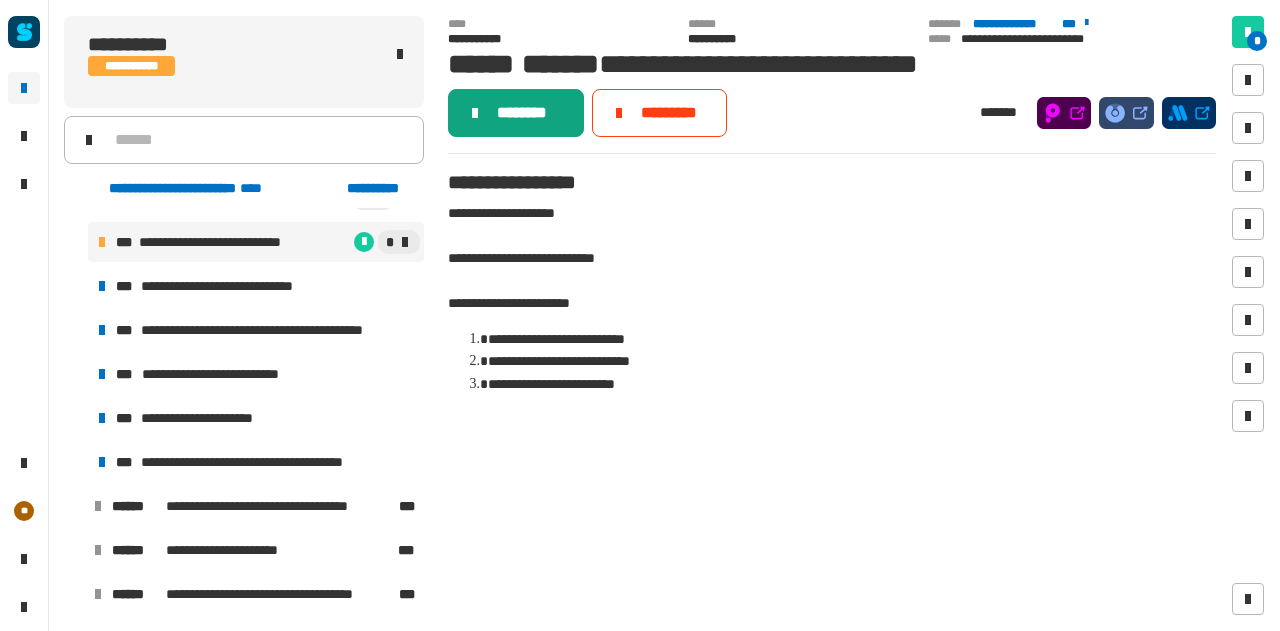 click on "********" 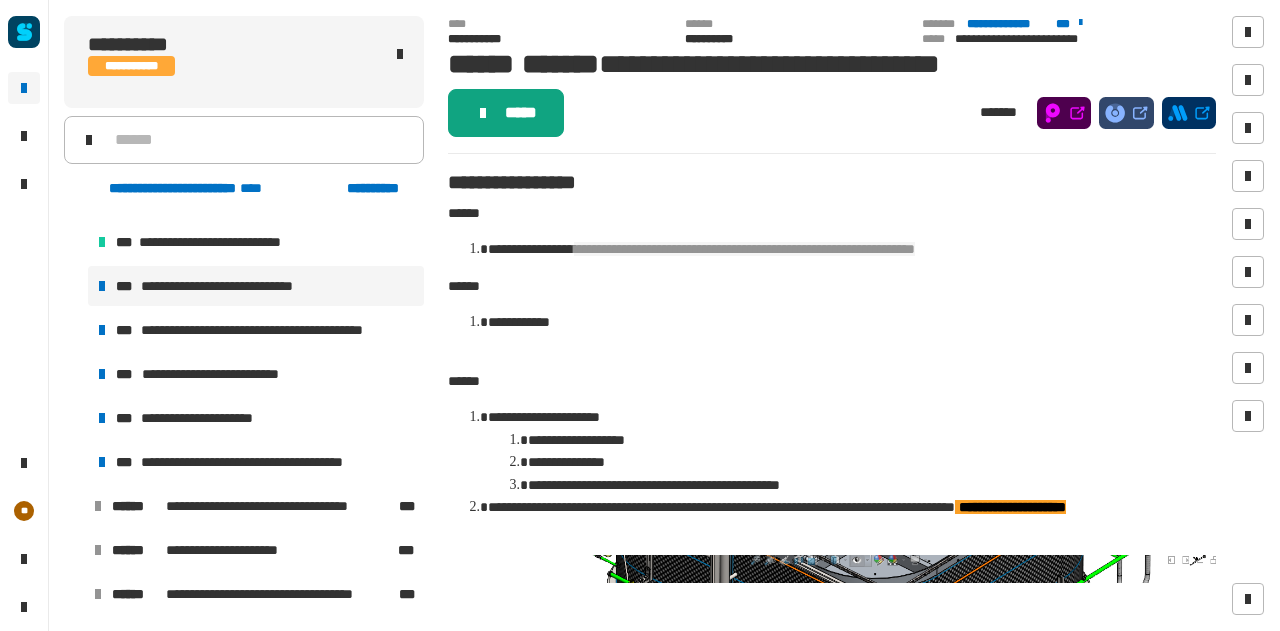 click 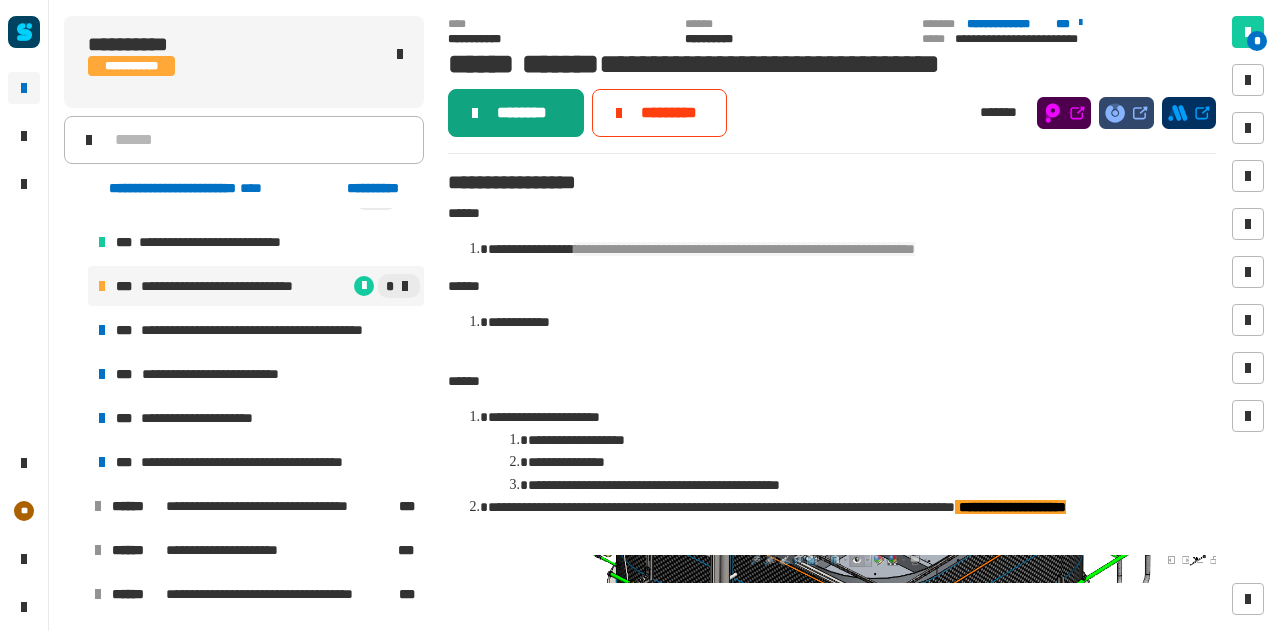 click on "********" 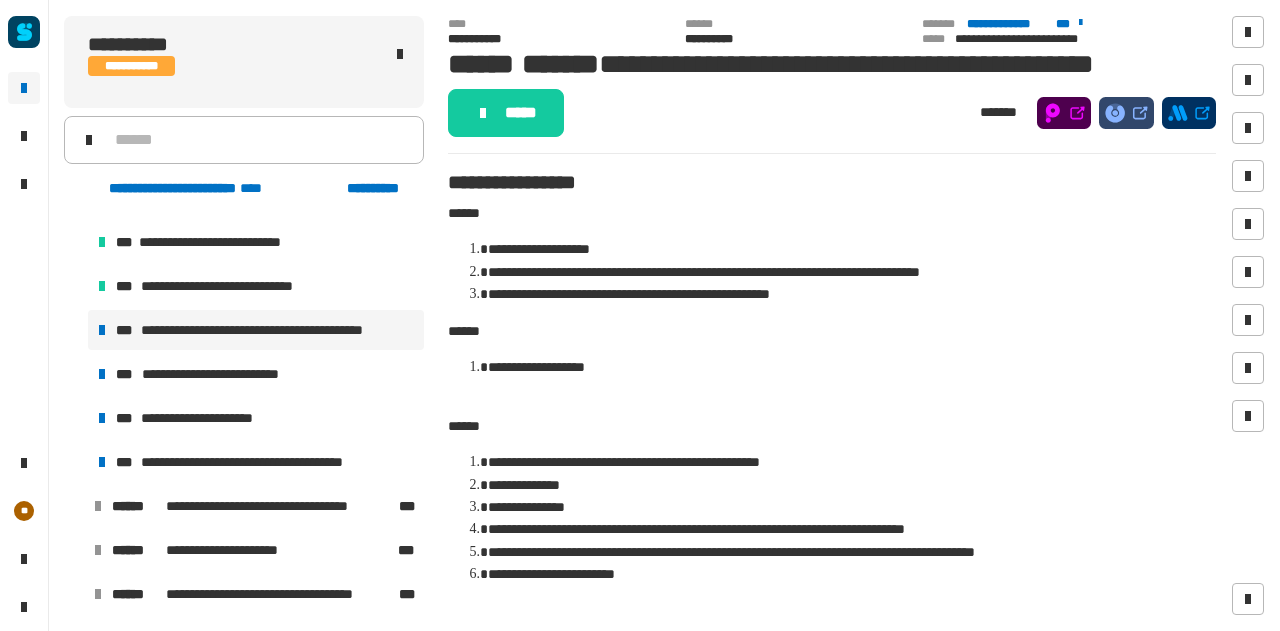 click at bounding box center (74, 506) 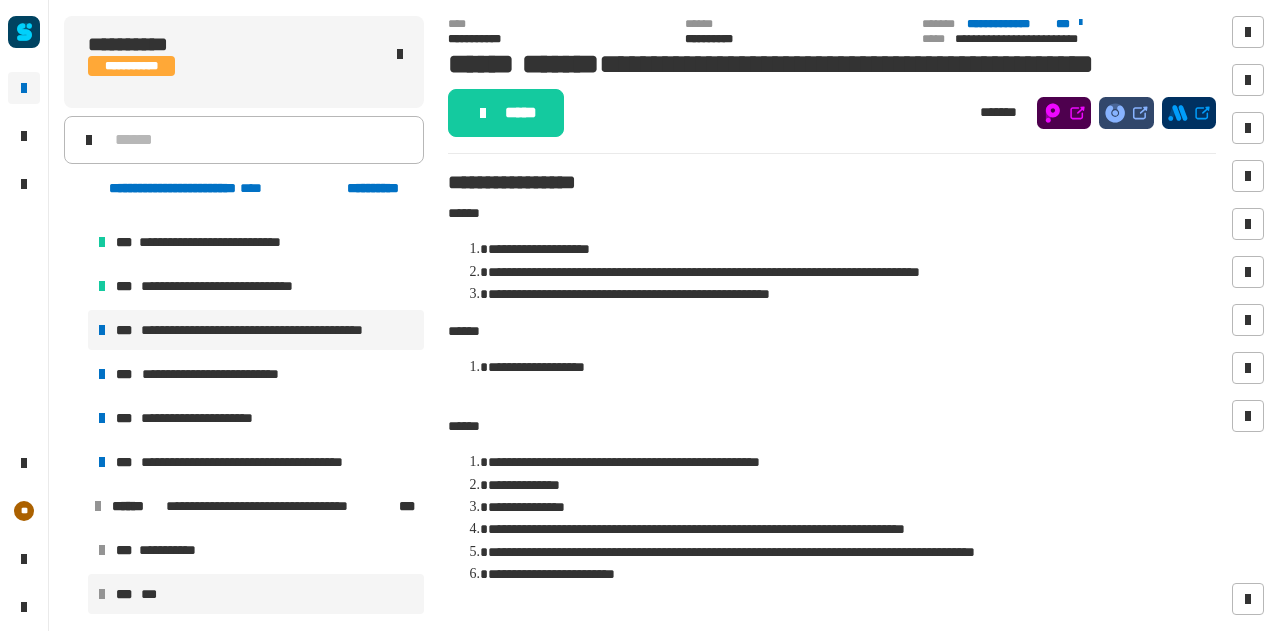 click on "*** ***" at bounding box center [256, 594] 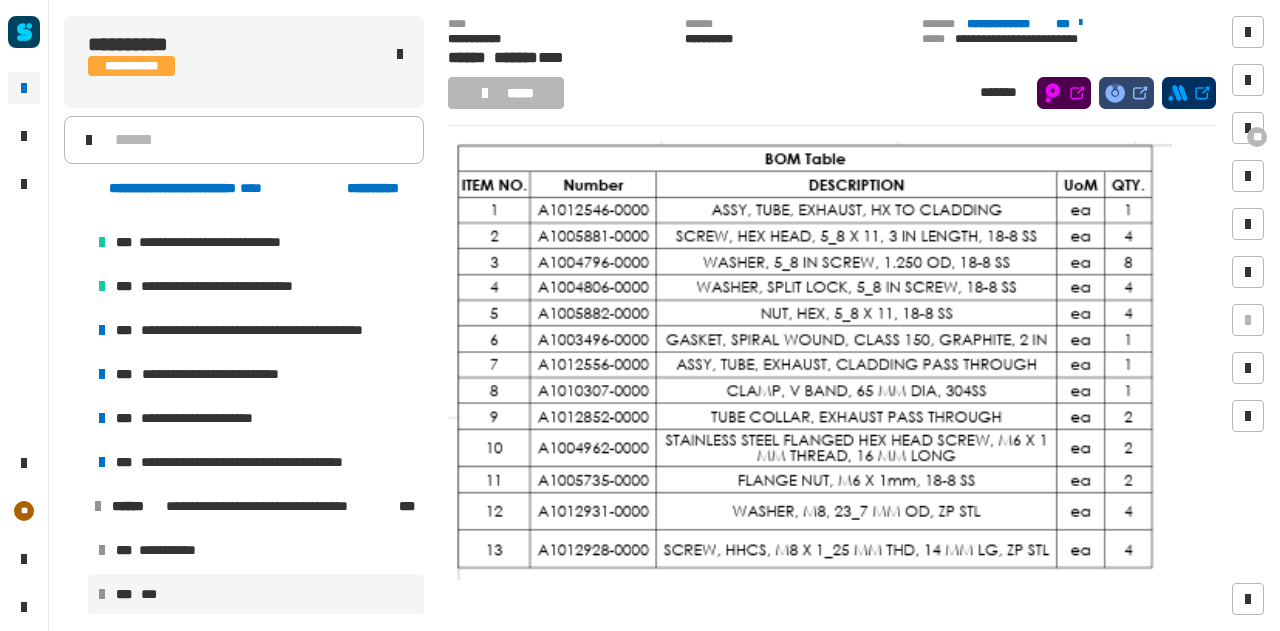 scroll, scrollTop: 38, scrollLeft: 0, axis: vertical 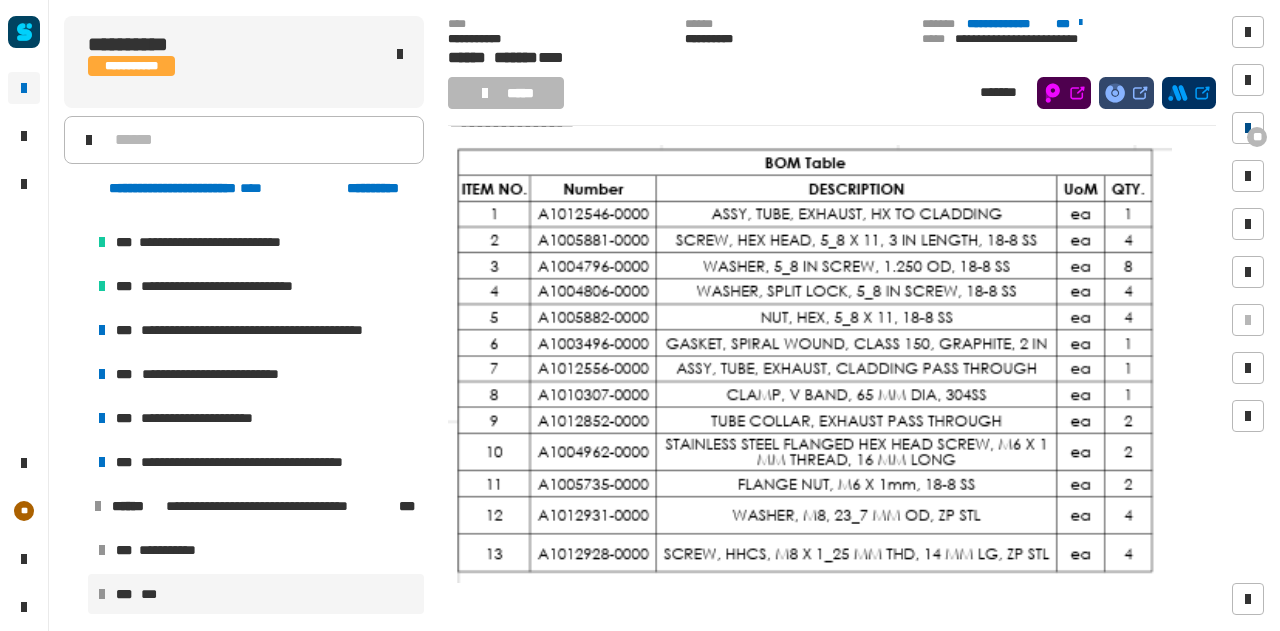 click at bounding box center (1248, 128) 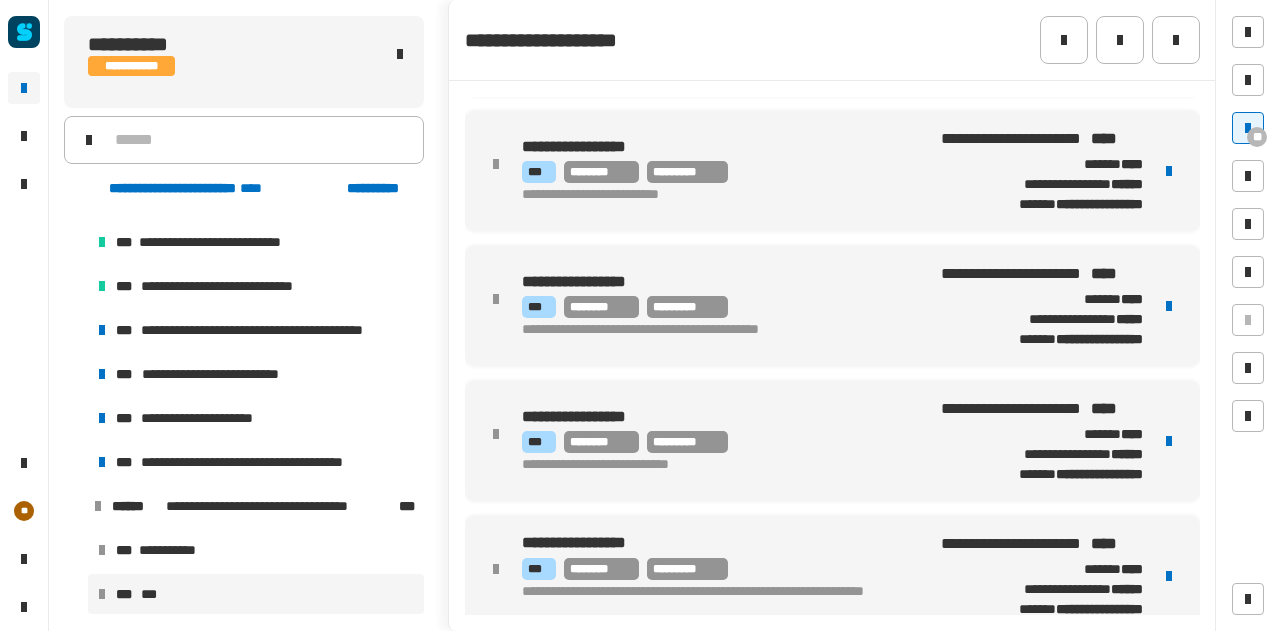 scroll, scrollTop: 797, scrollLeft: 0, axis: vertical 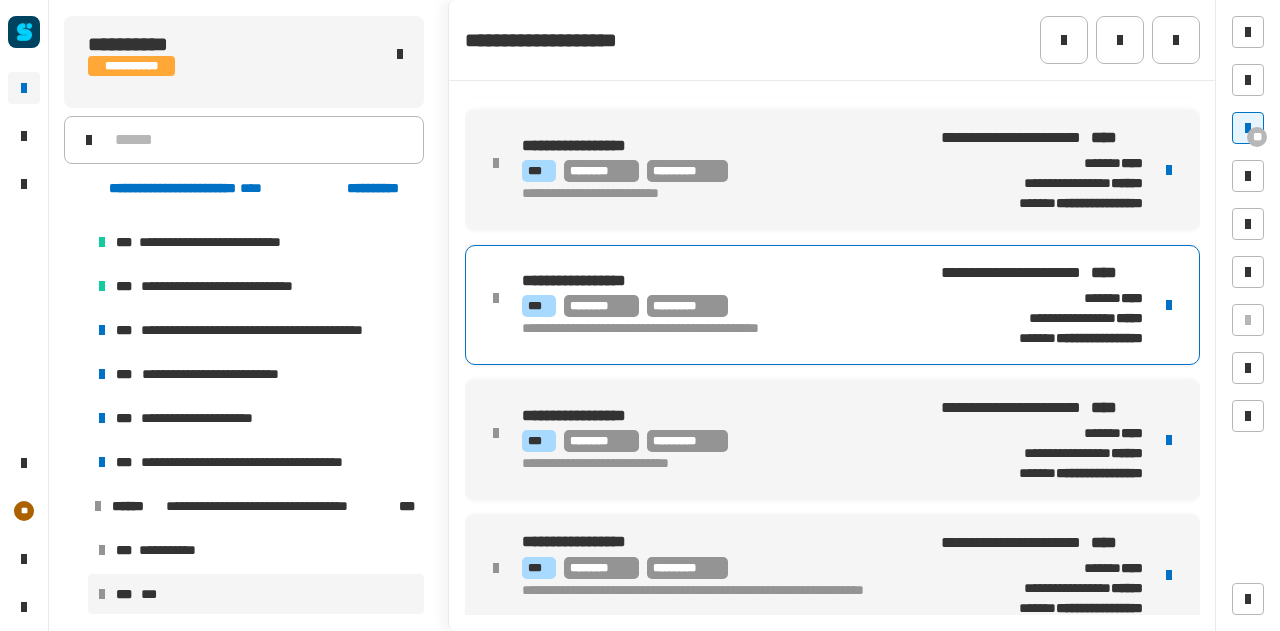 click on "**********" at bounding box center [723, 305] 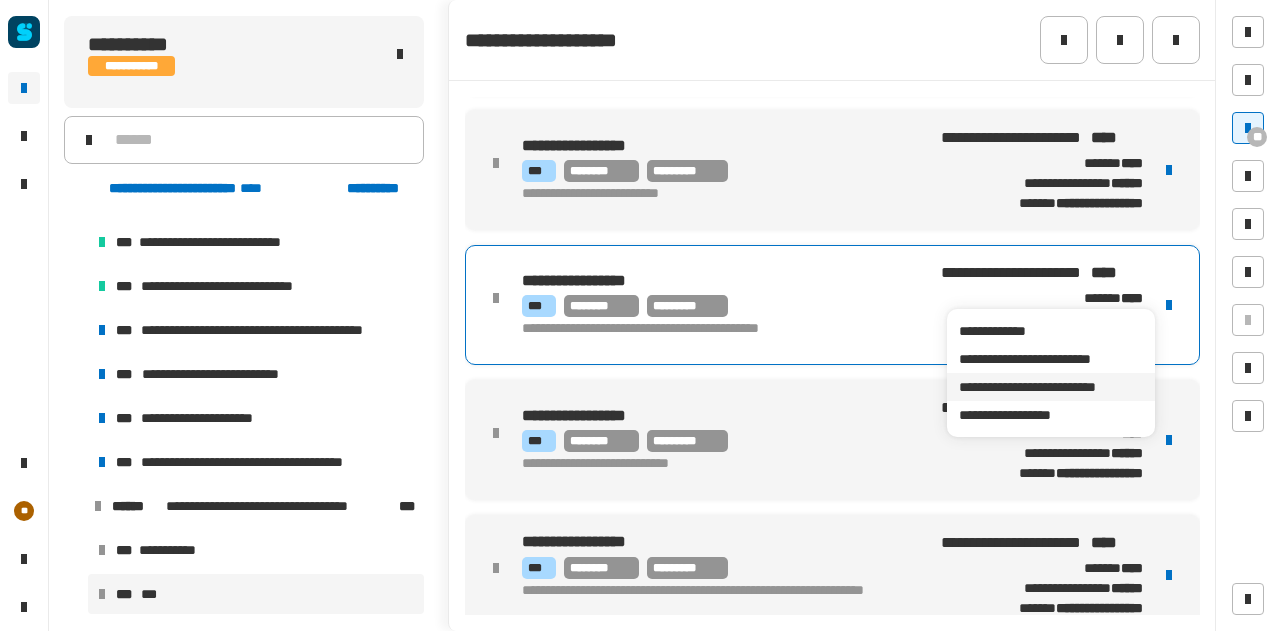 click on "**********" at bounding box center [1050, 387] 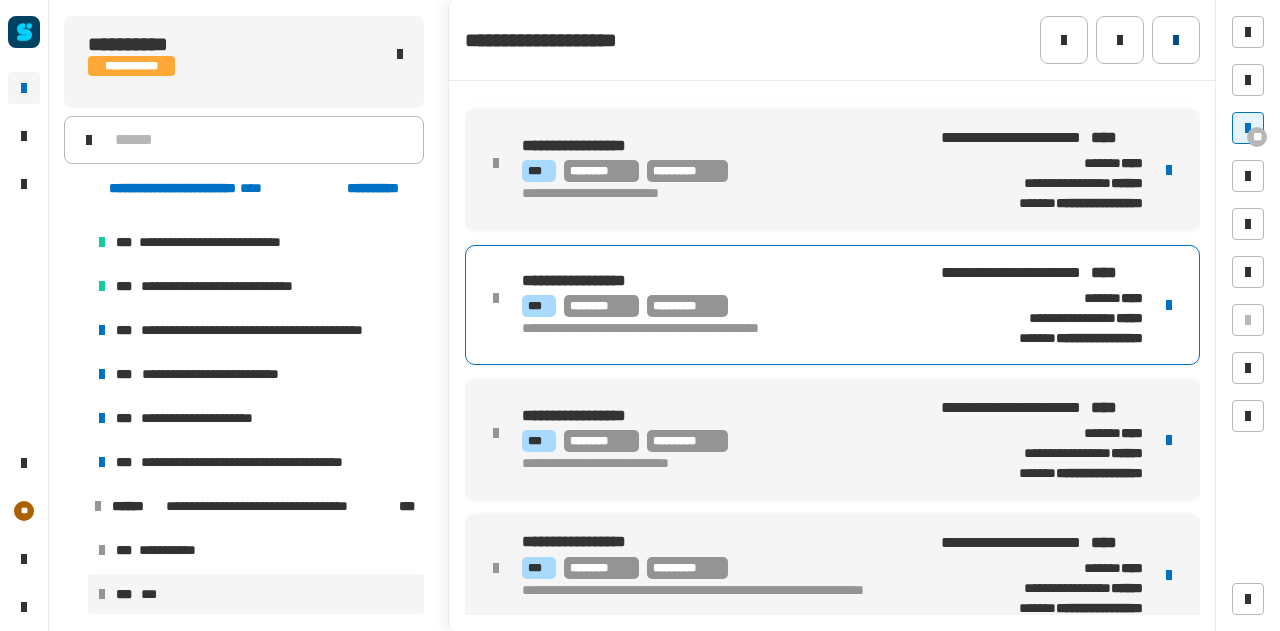 click 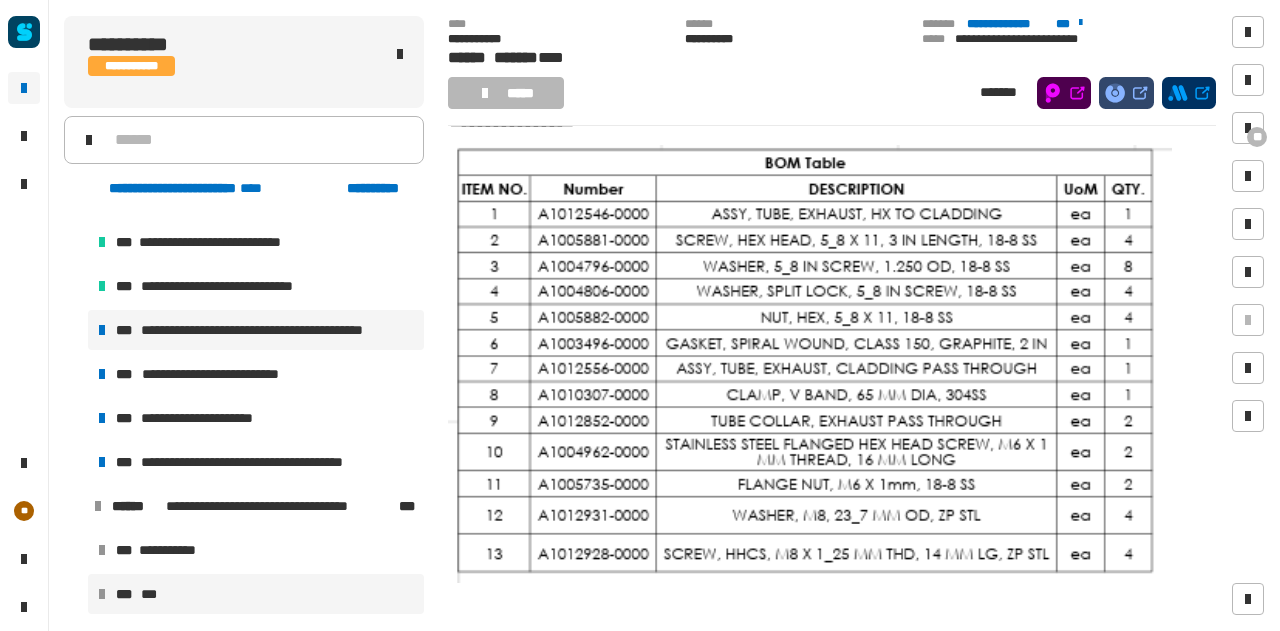 click on "**********" at bounding box center (271, 330) 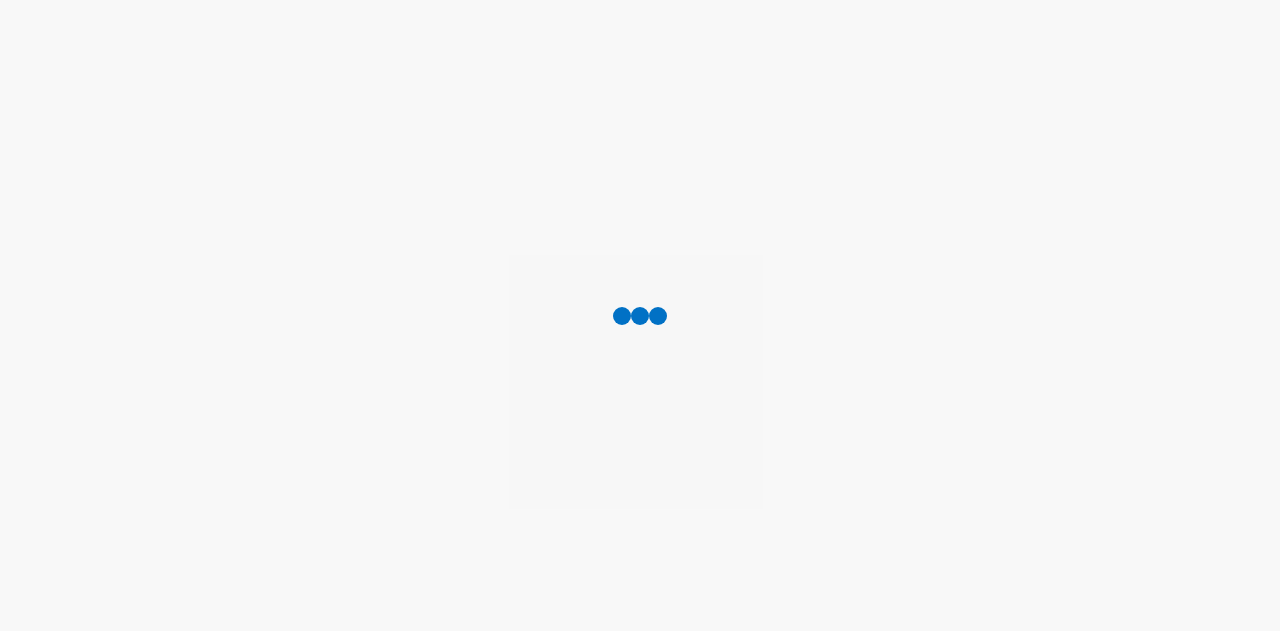 scroll, scrollTop: 0, scrollLeft: 0, axis: both 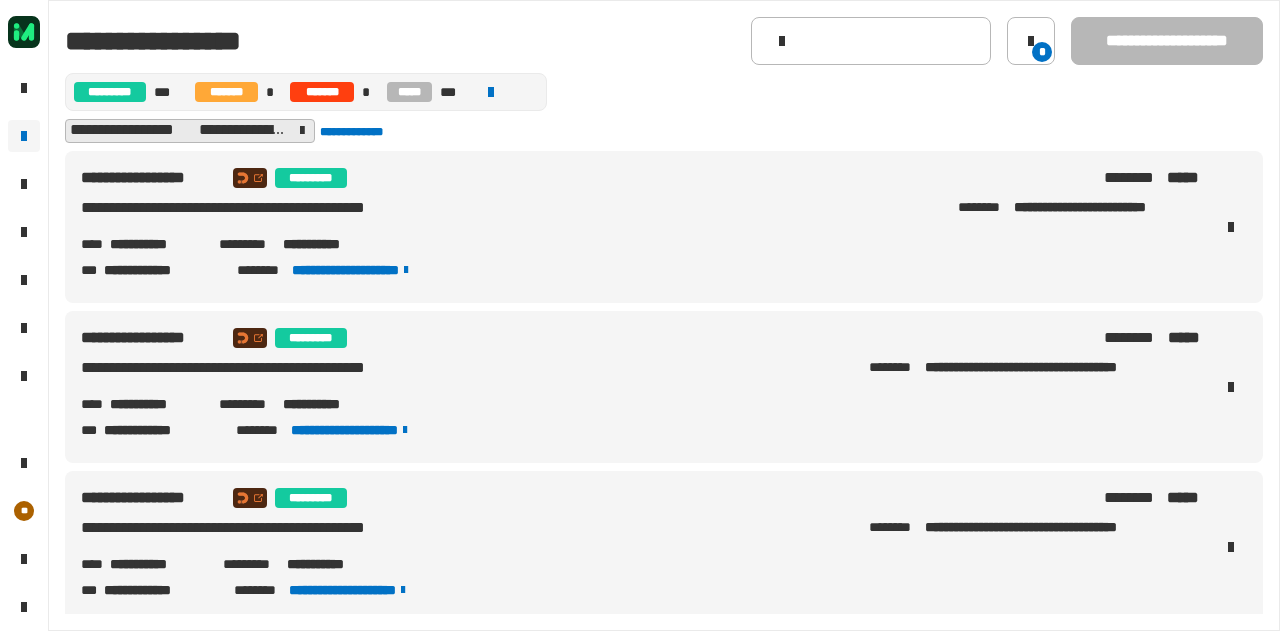 click 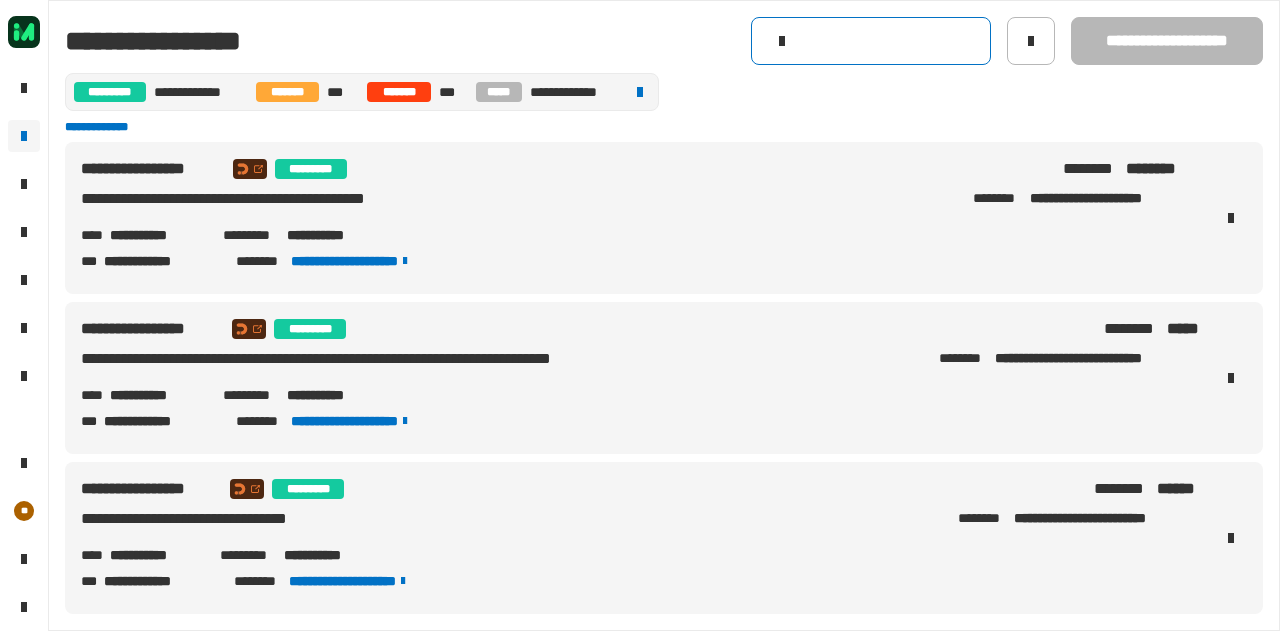 click 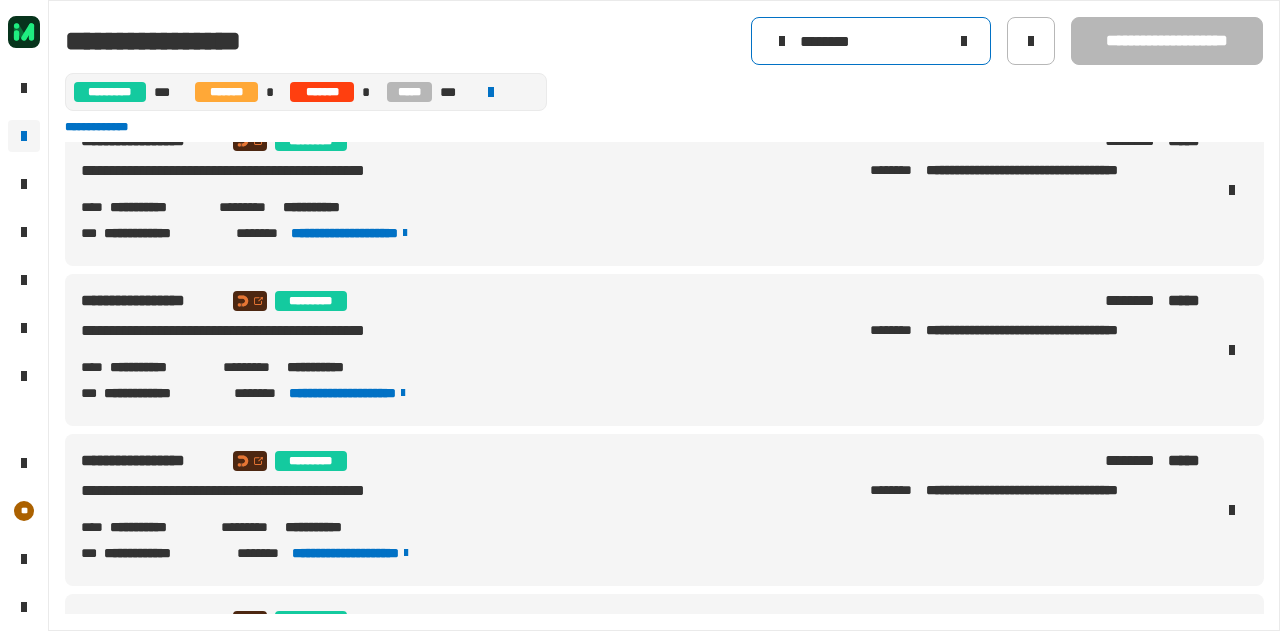 scroll, scrollTop: 191, scrollLeft: 0, axis: vertical 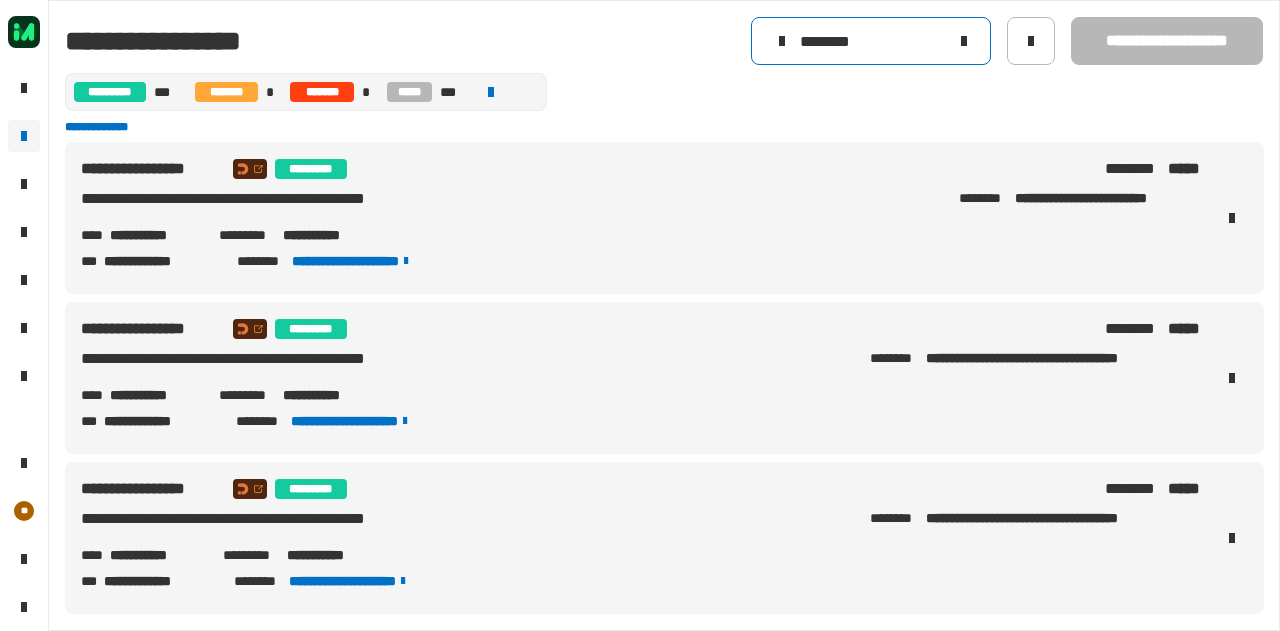 type on "********" 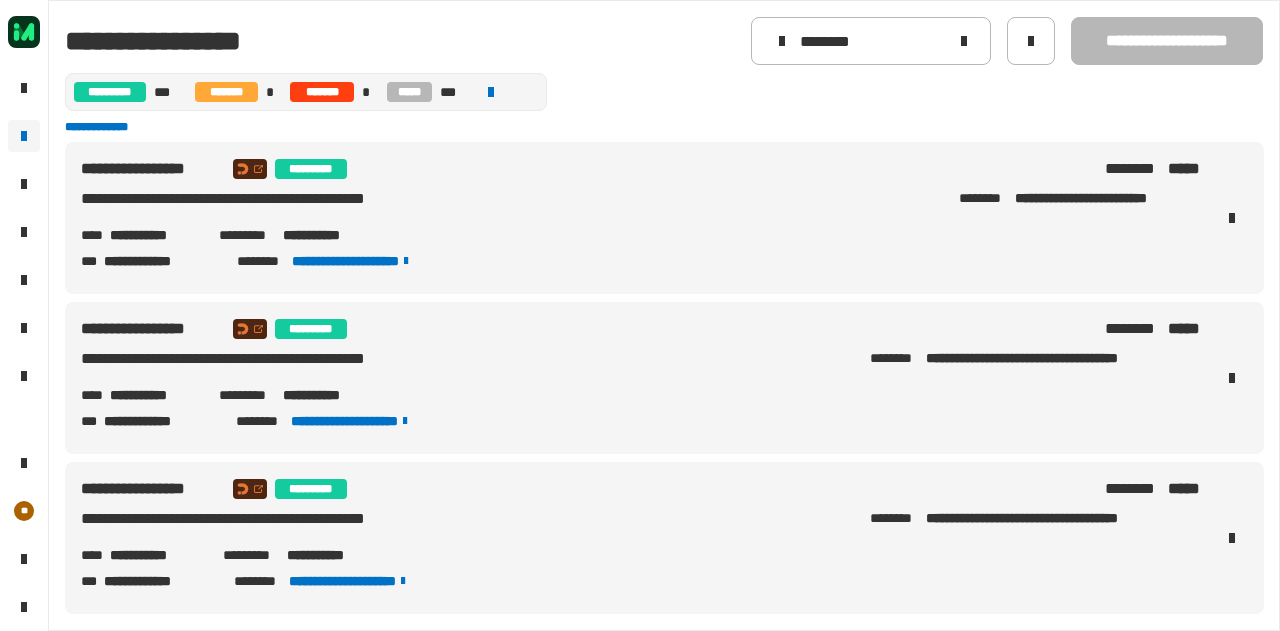 click on "**********" at bounding box center (153, 169) 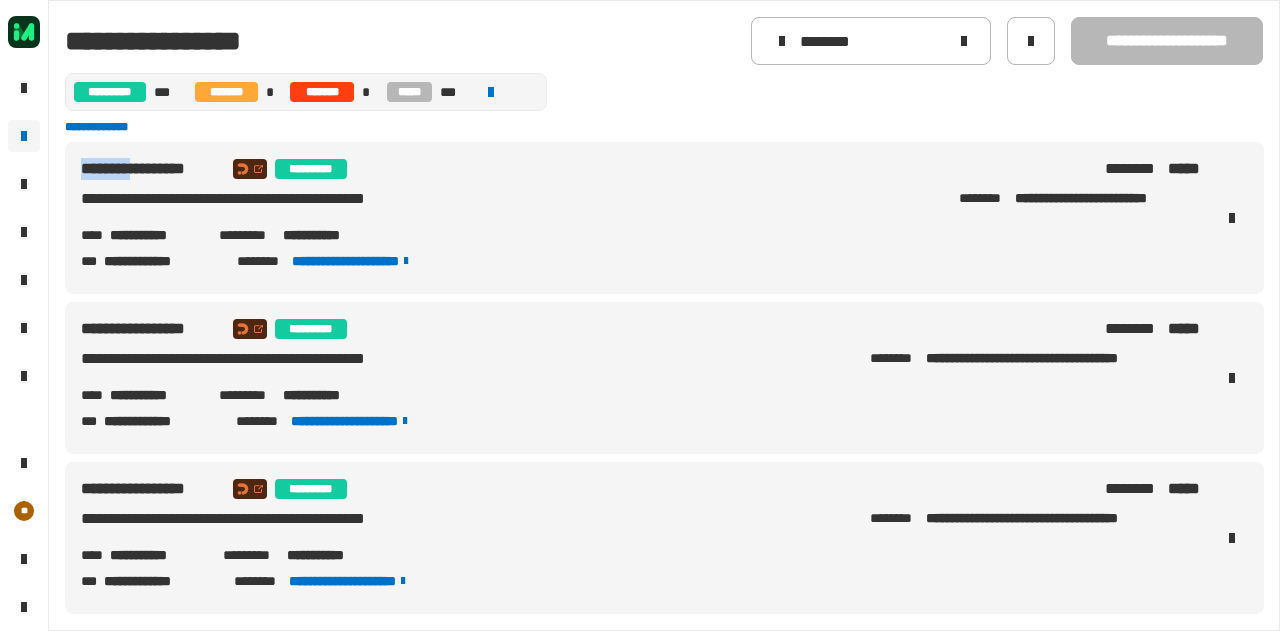 click on "**********" at bounding box center [153, 169] 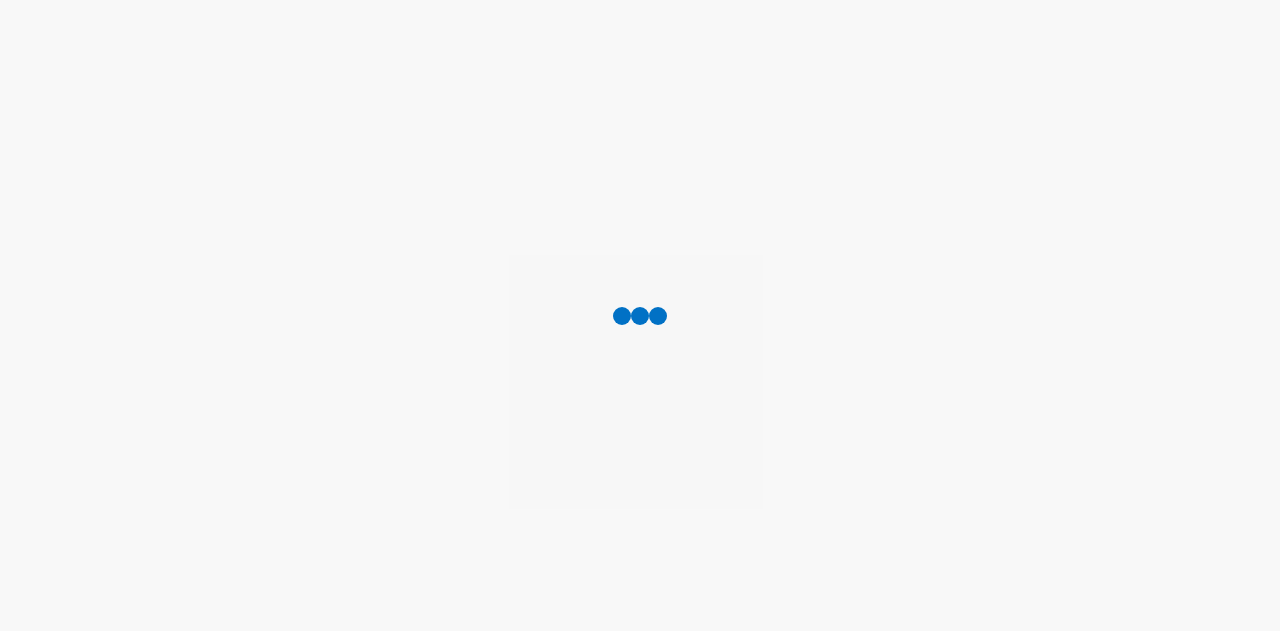 scroll, scrollTop: 0, scrollLeft: 0, axis: both 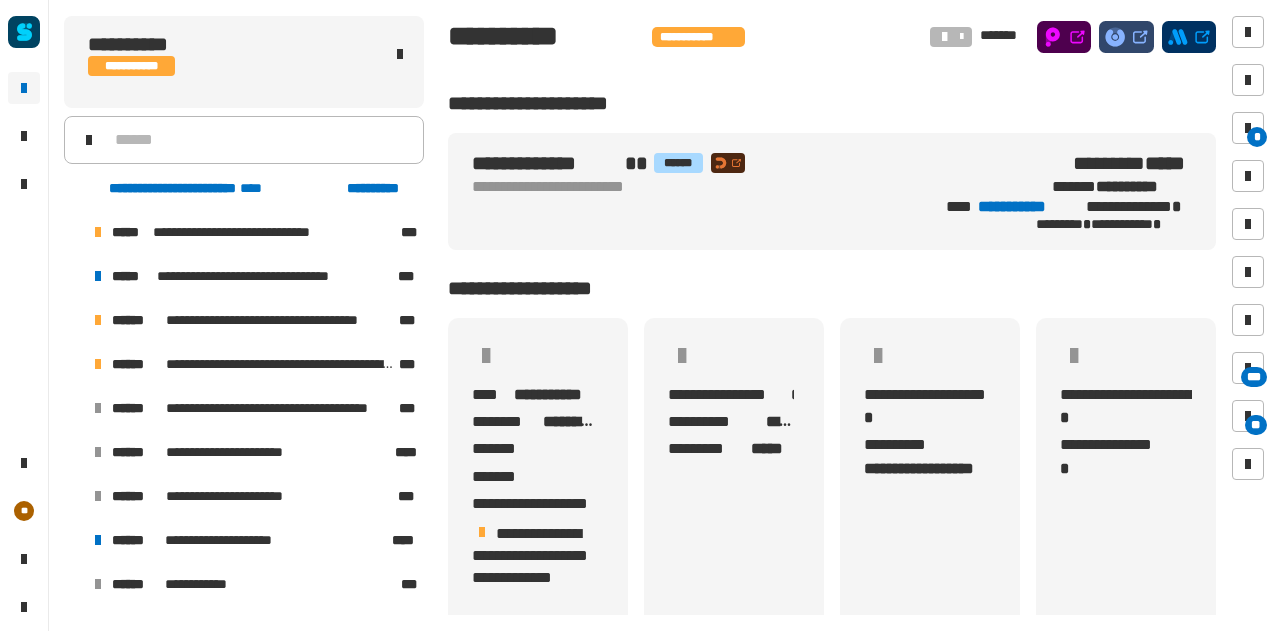 click on "**********" 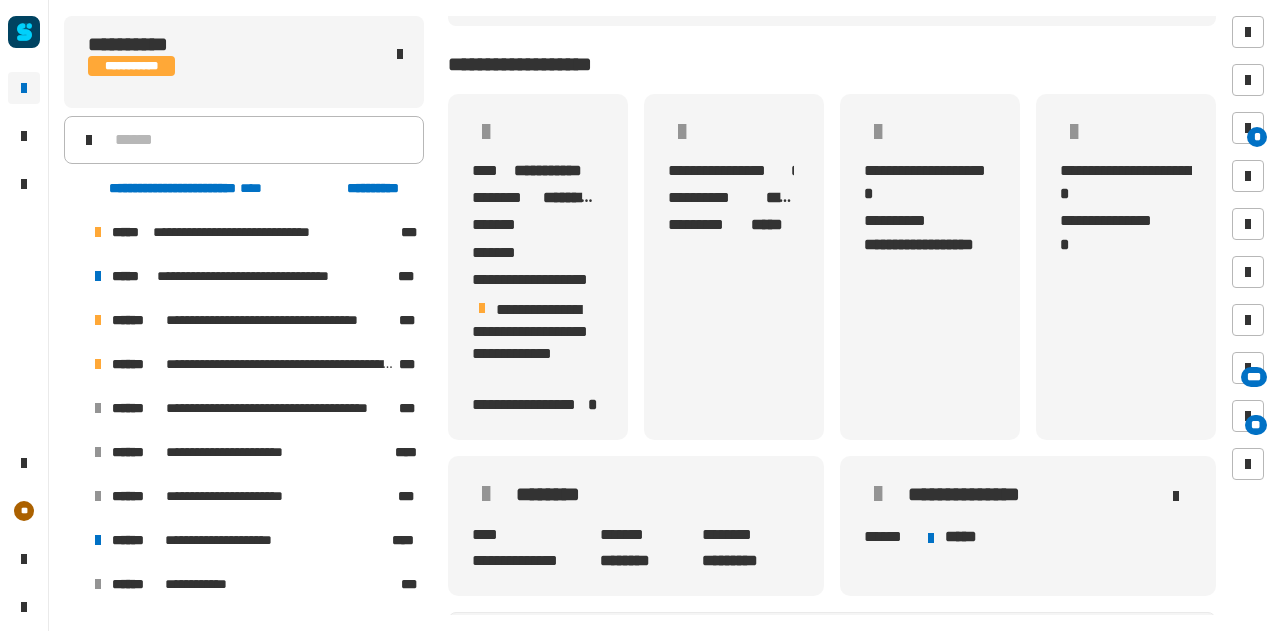scroll, scrollTop: 225, scrollLeft: 0, axis: vertical 